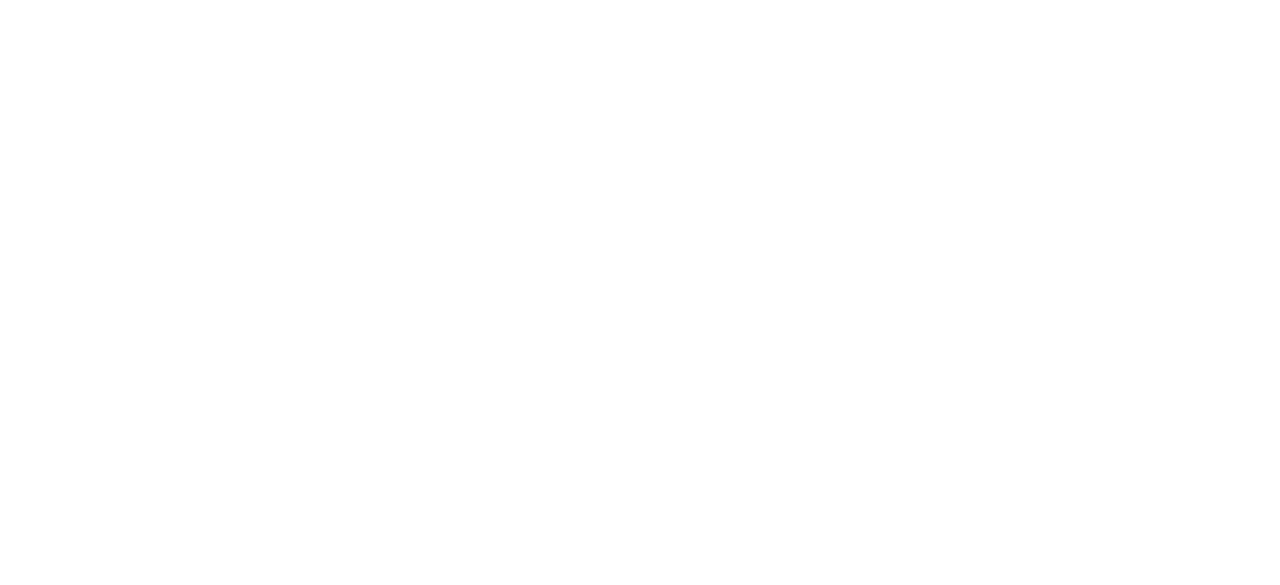scroll, scrollTop: 0, scrollLeft: 0, axis: both 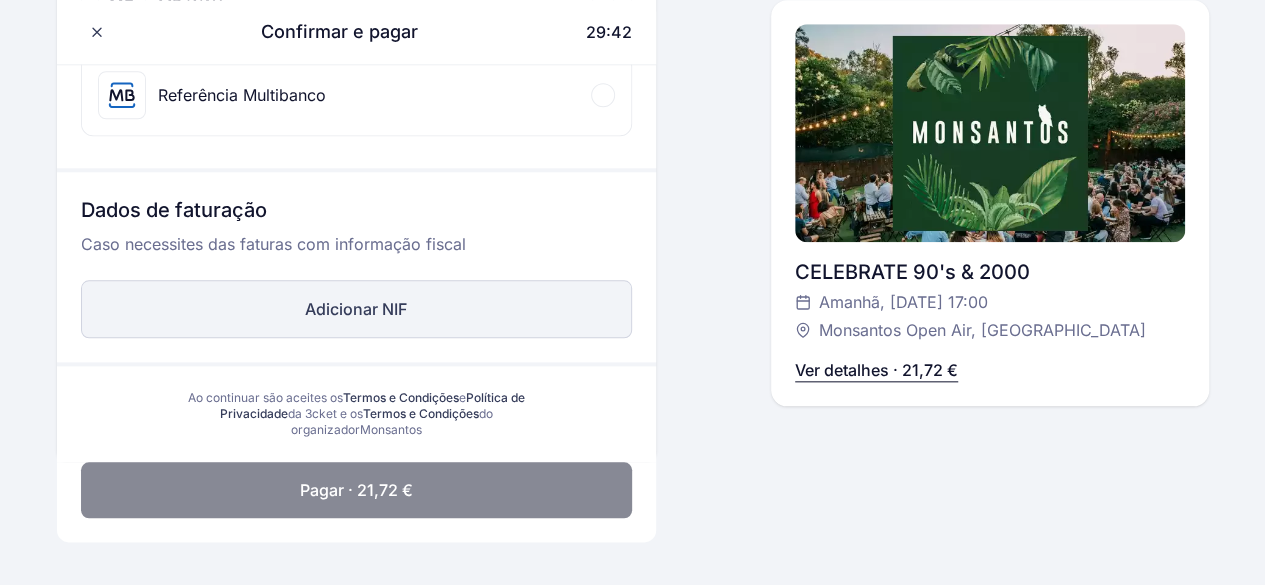 click on "Adicionar NIF" at bounding box center (356, 309) 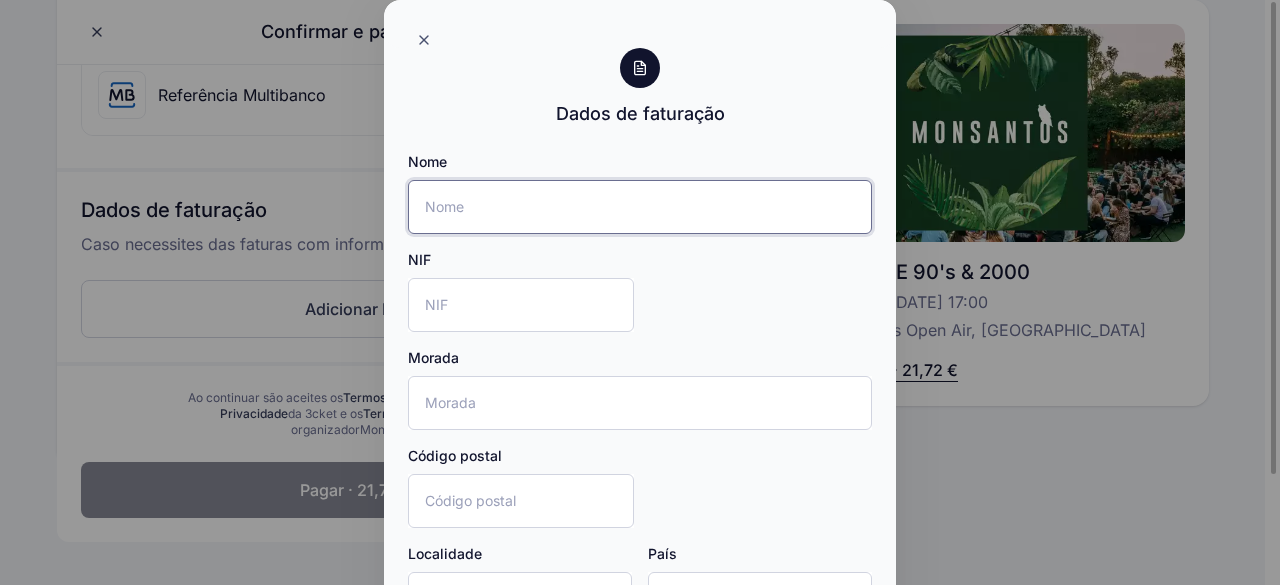 click on "Nome" at bounding box center [640, 207] 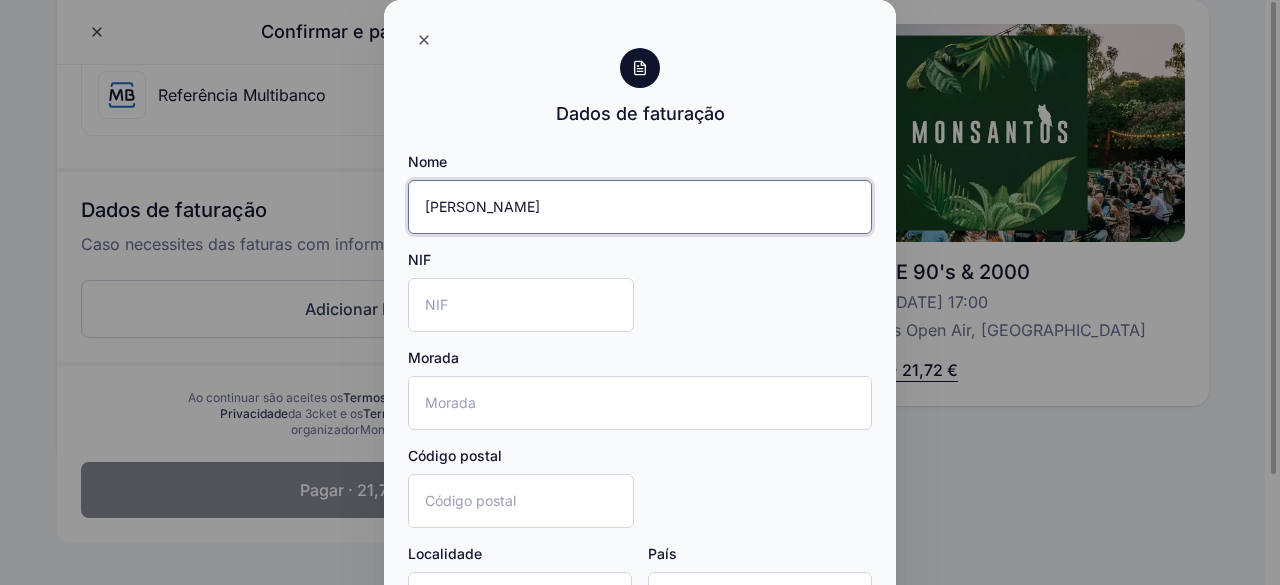 type on "[PERSON_NAME]" 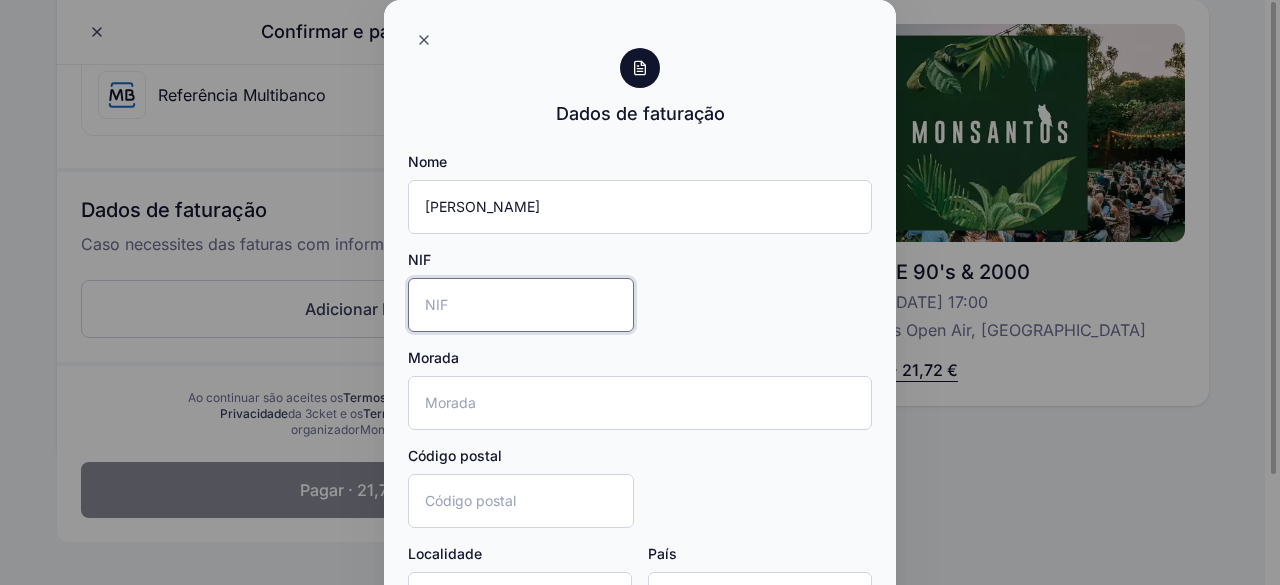 click on "NIF" at bounding box center [521, 305] 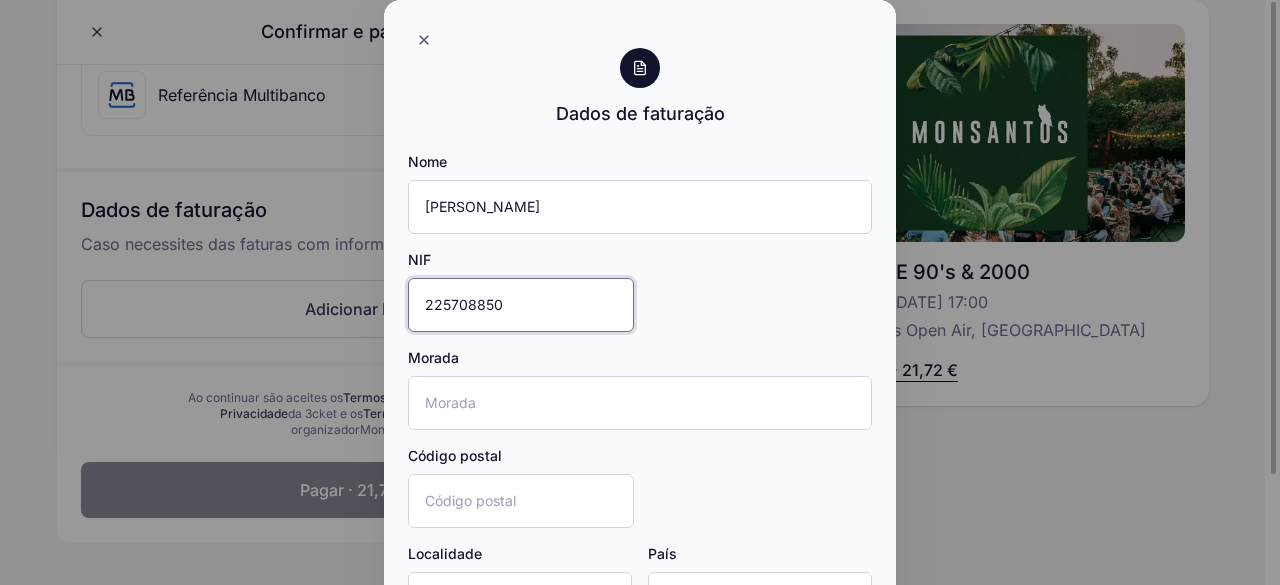 type on "225708850" 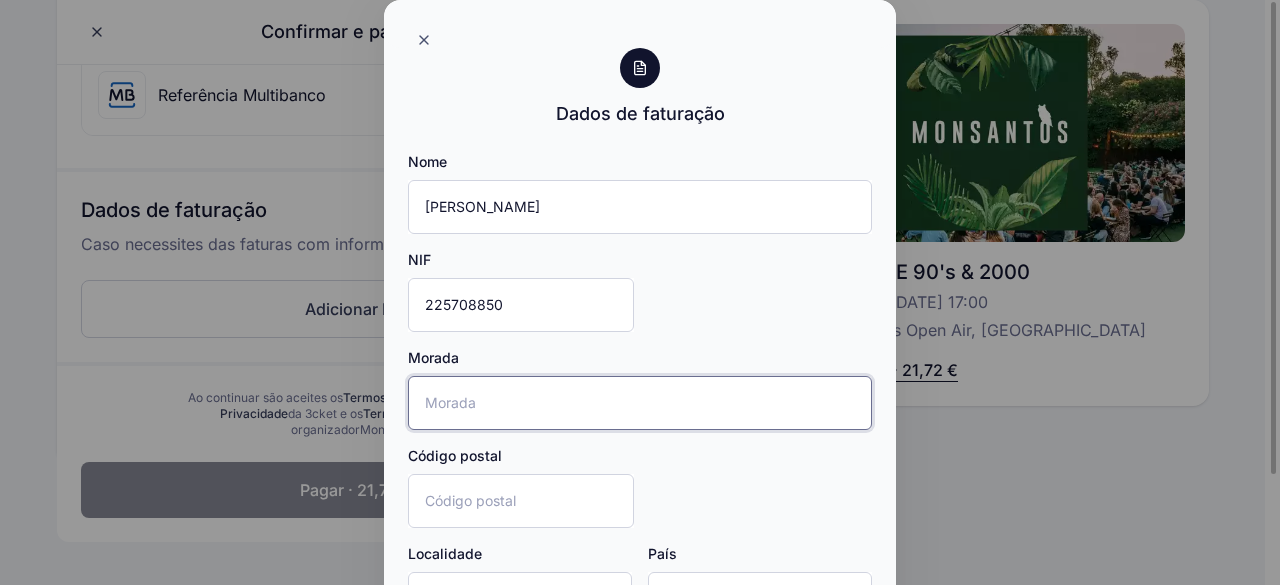 click on "Morada" at bounding box center (640, 403) 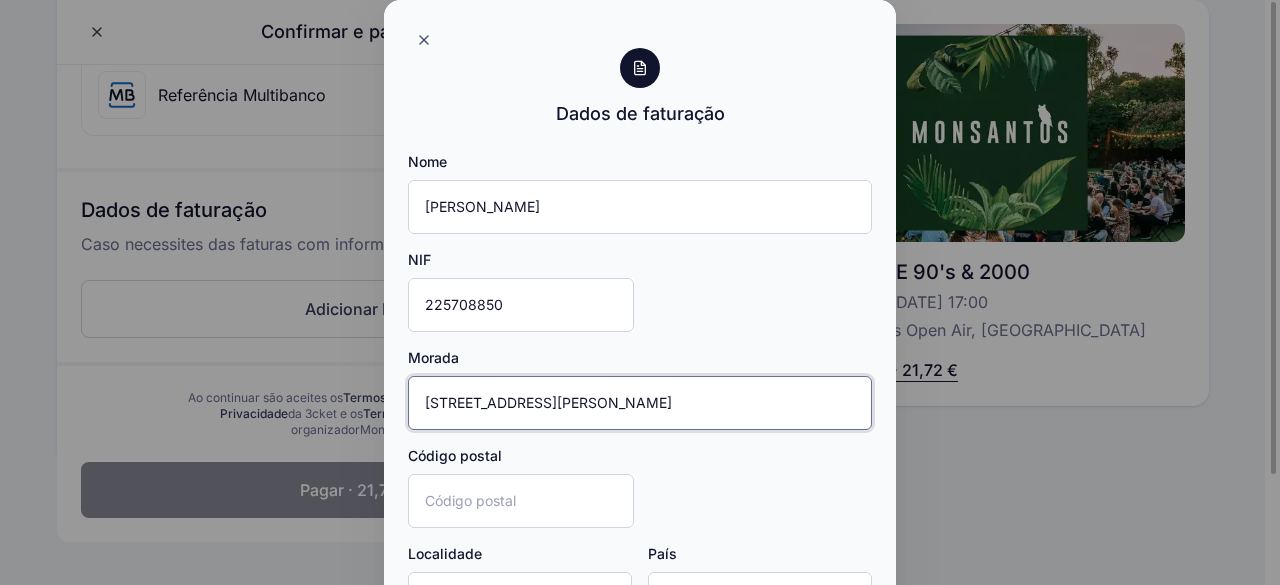 type on "Rua Bernardino Machado Lote 361A" 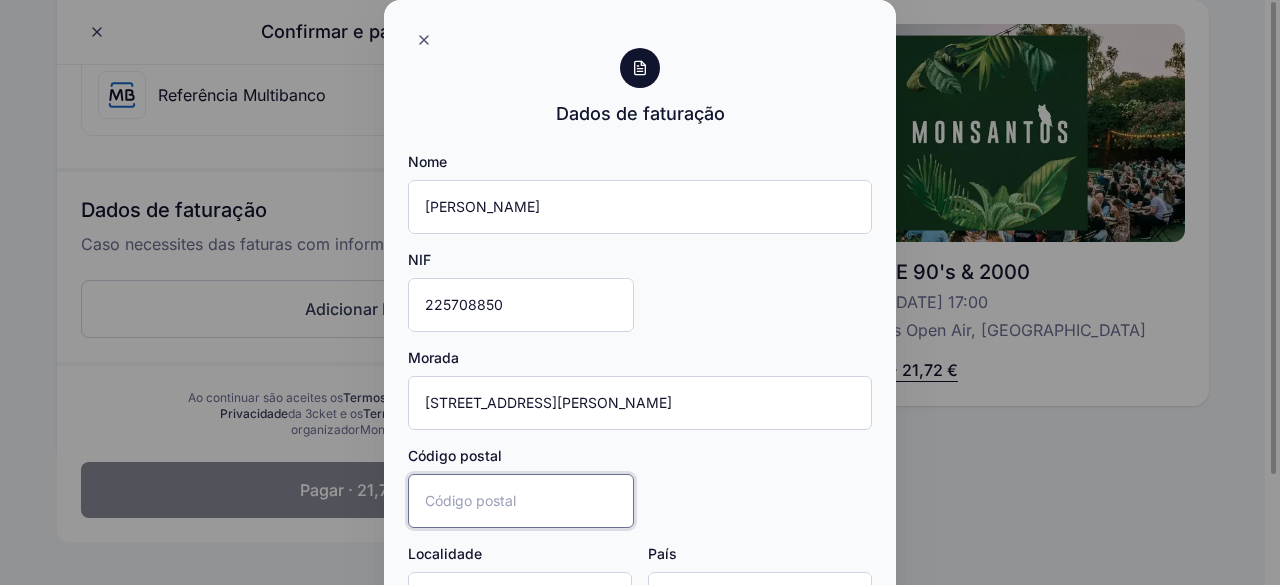click on "Código postal" at bounding box center (521, 501) 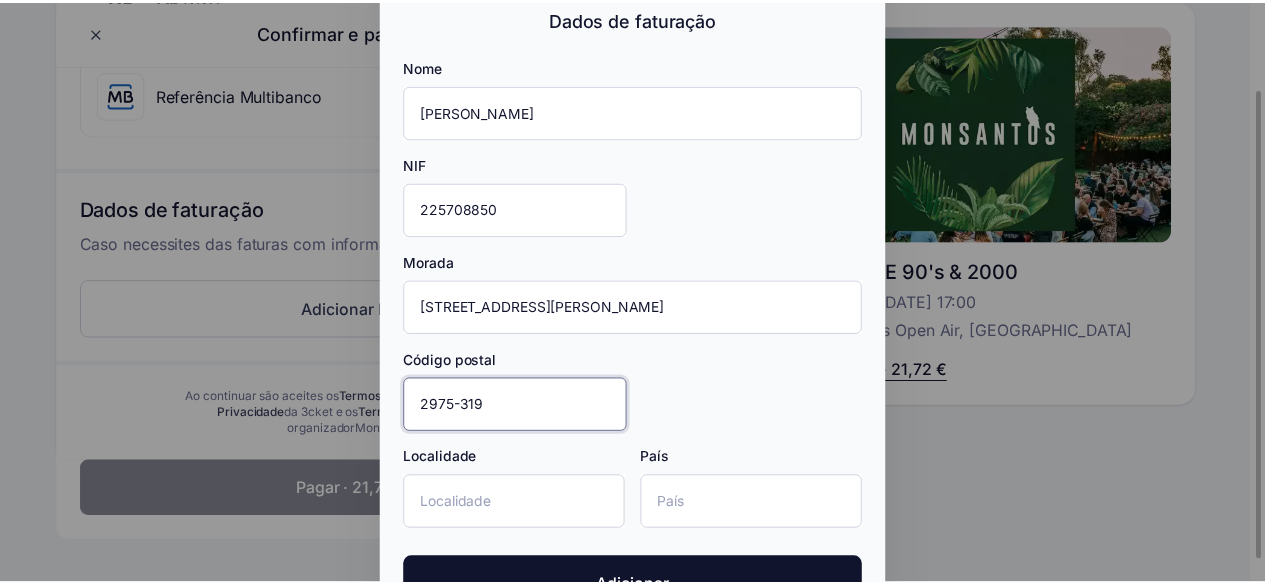 scroll, scrollTop: 145, scrollLeft: 0, axis: vertical 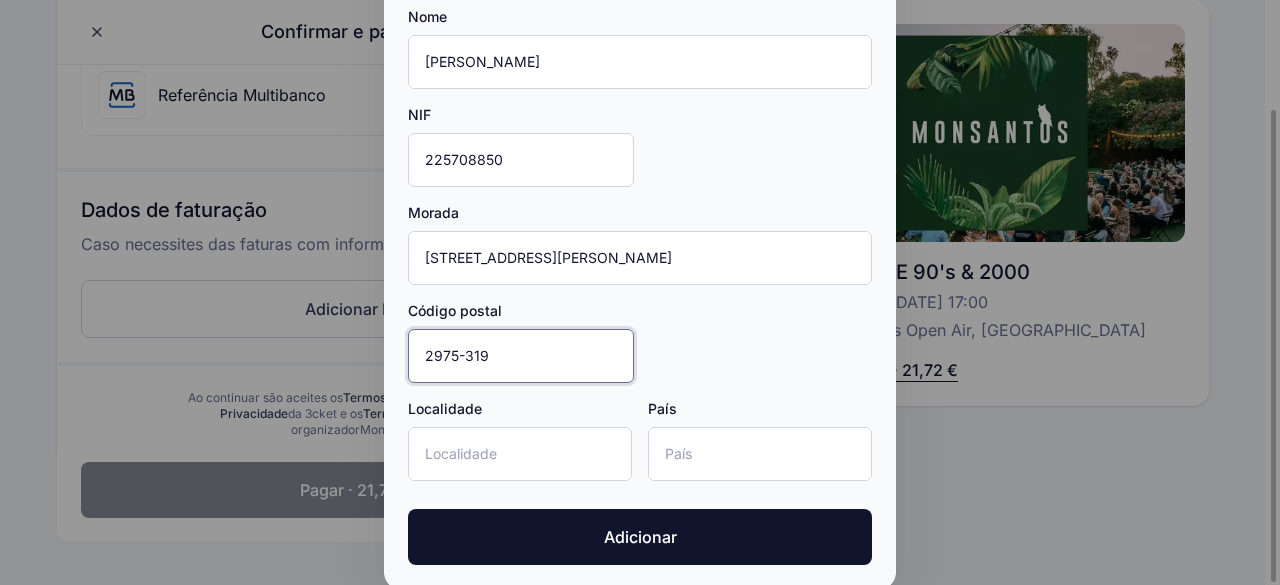 type on "2975-319" 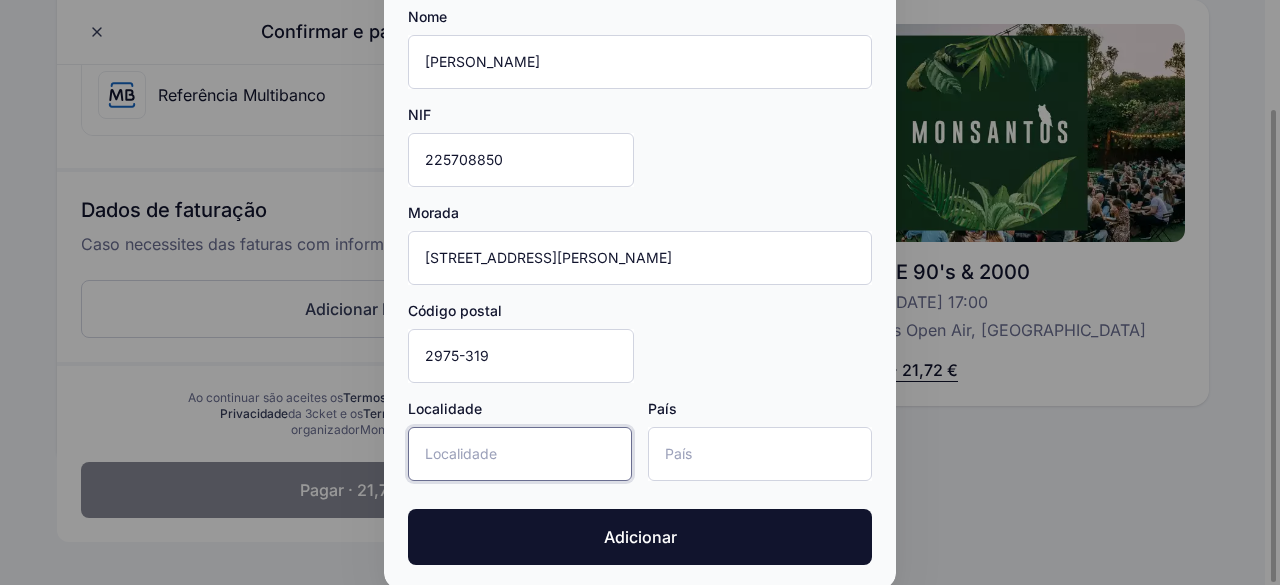 click on "Localidade" at bounding box center (520, 454) 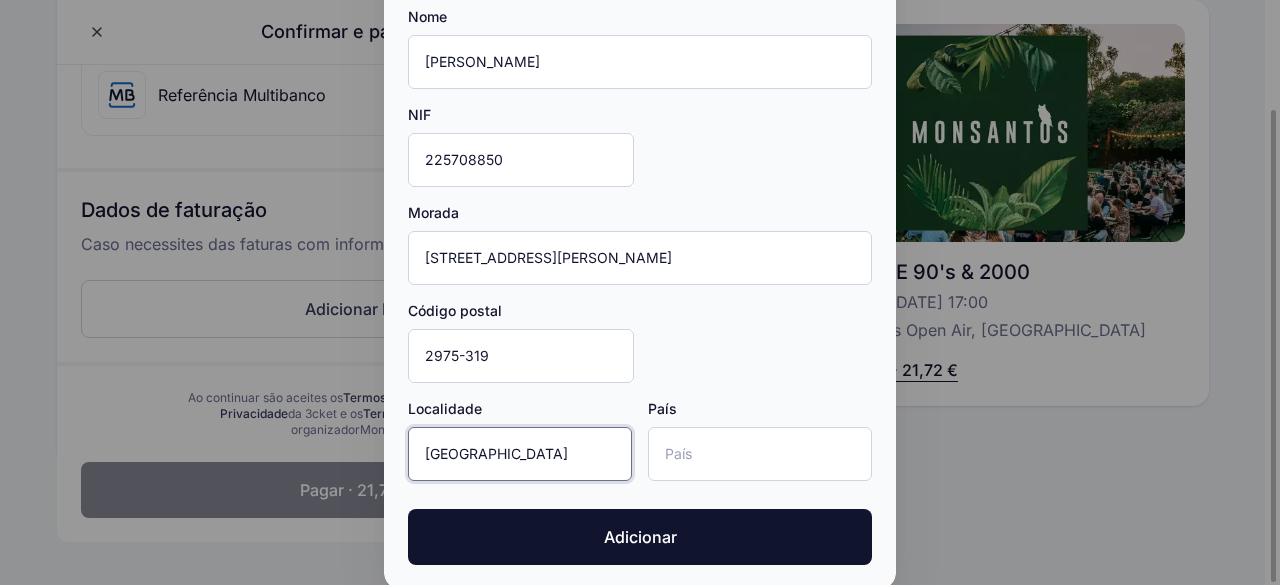 type on "Quinta do Conde" 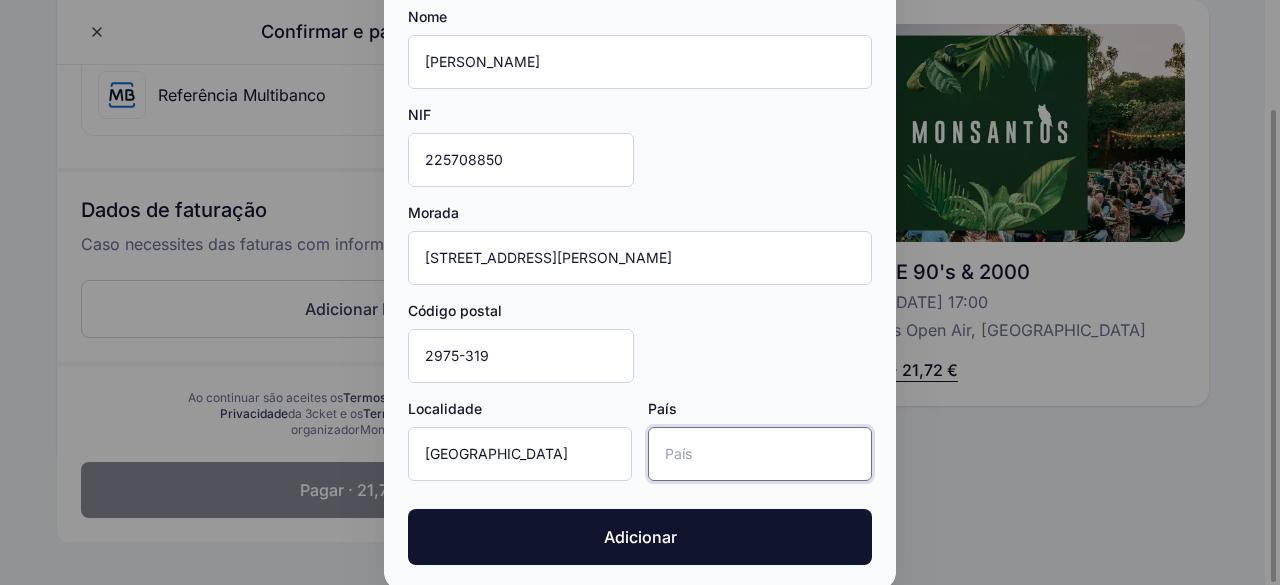 click on "País" at bounding box center [760, 454] 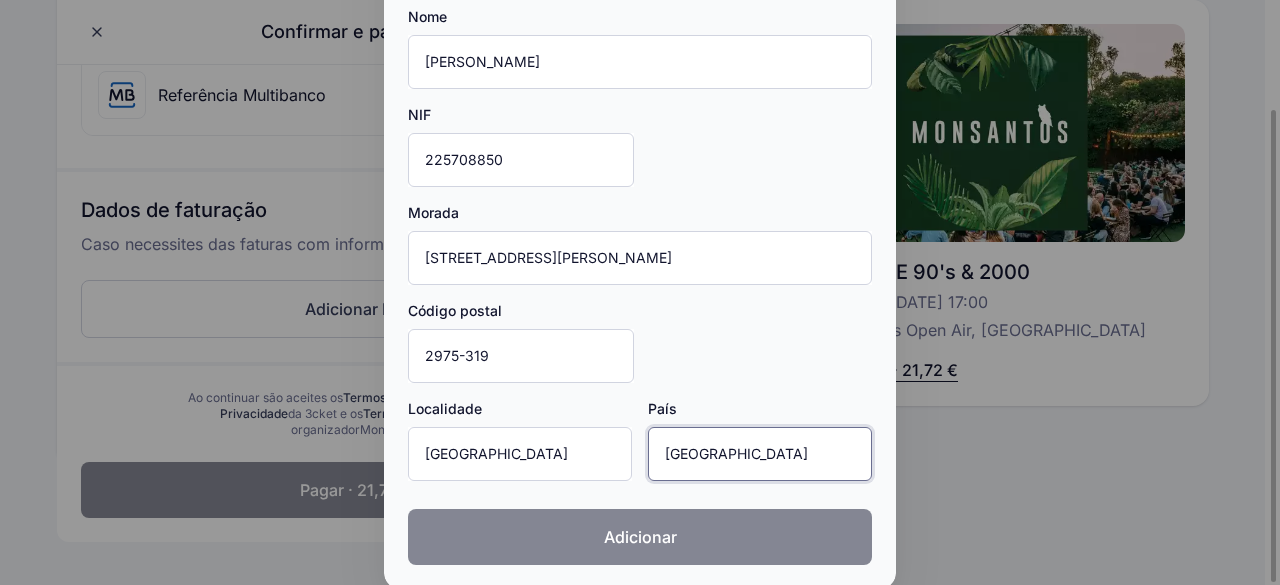 type on "Portugal" 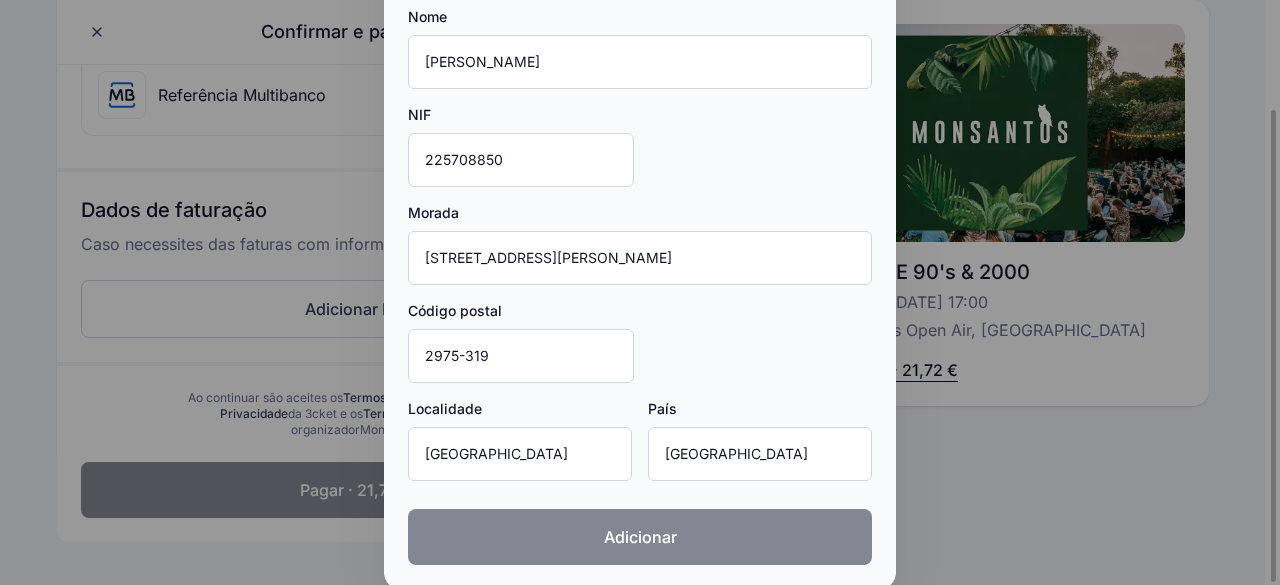 click on "Adicionar" 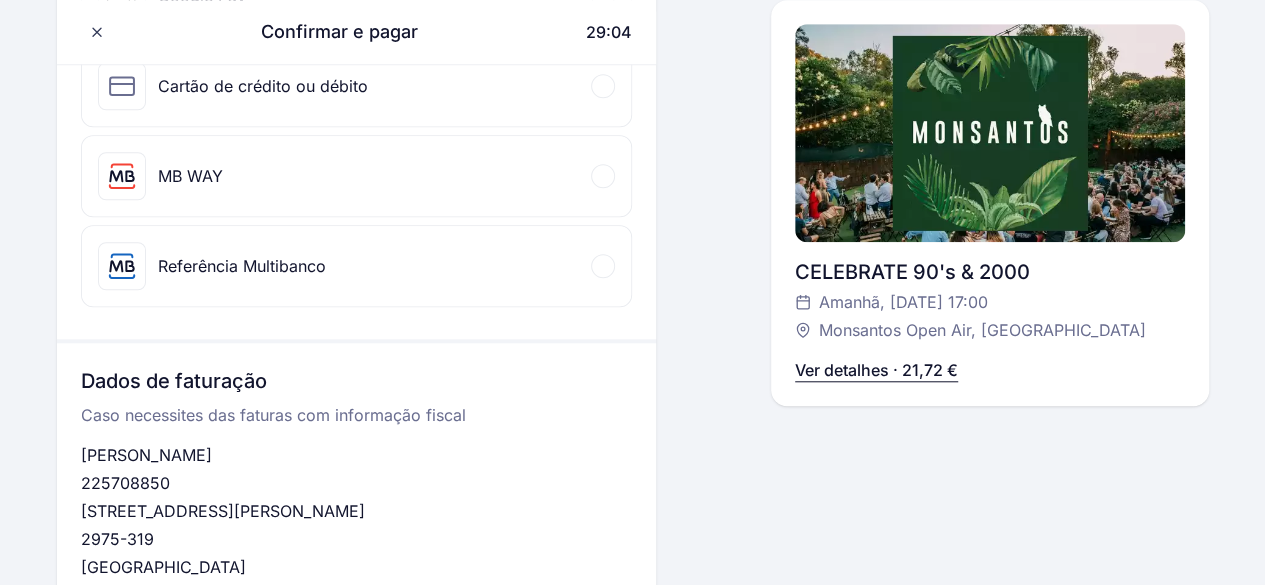 scroll, scrollTop: 529, scrollLeft: 0, axis: vertical 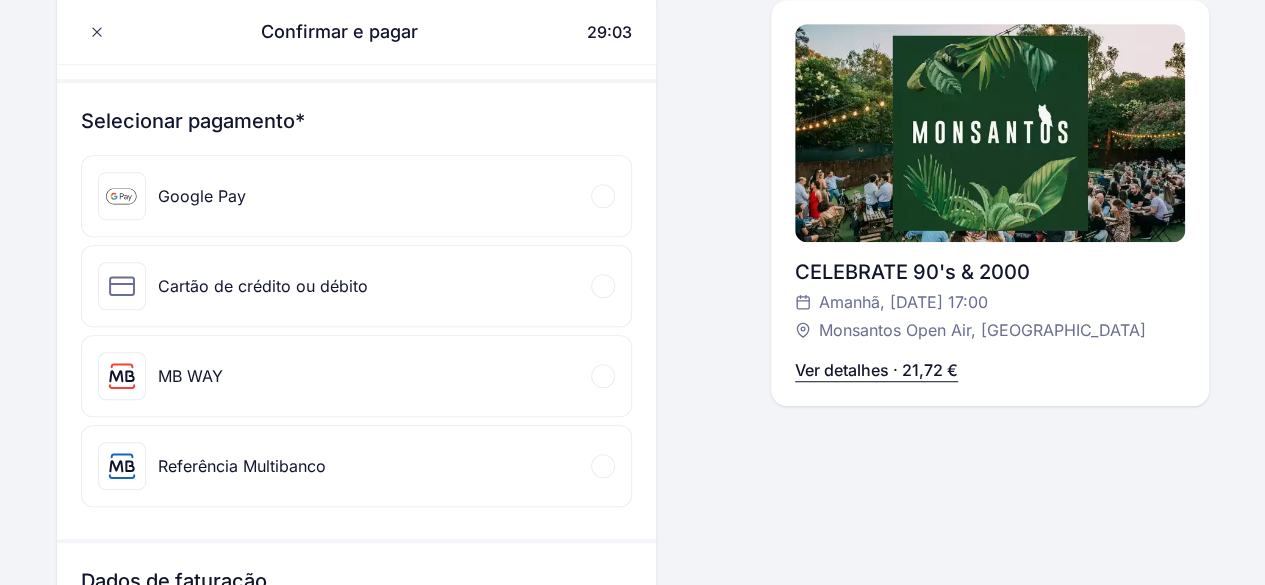 click on "Cartão de crédito ou débito" at bounding box center (263, 286) 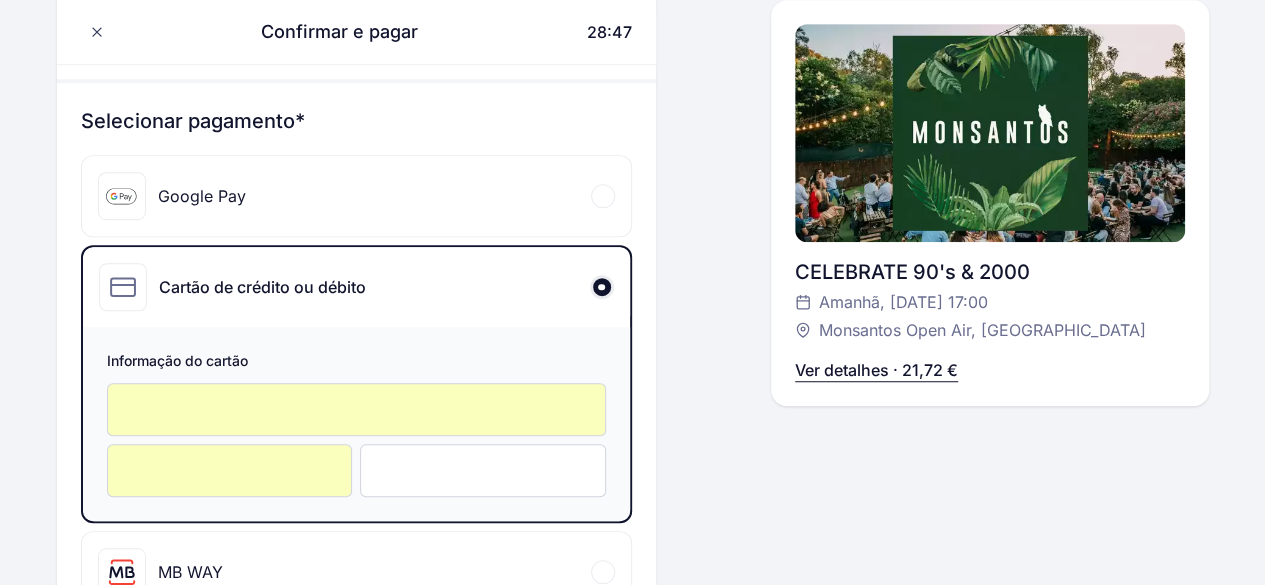 click on "Confirmar e pagar 28:47 Olá, Ricardo Luz +351 932 767 677 ricardojpluz@gmail.com
Seguro de cancelamento Pede o reembolso dos bilhetes se não puderes ir por um dos motivos cobertos por este seguro Ver mais Adicionar por 1,50 € Editar Selecionar pagamento*  Google Pay Cartão de crédito ou débito Informação do cartão MB WAY Telemóvel*  +351 ▼ 932 767 677 Referência Multibanco
Restam  28:47  minutos para concluir o pagamento após gerar a Ref. Multibanco. Dados de faturação Caso necessites das faturas com informação fiscal Ricardo Luz 225708850 Rua Bernardino Machado Lote 361A 2975-319 Quinta do Conde Portugal Editar Ao continuar são aceites os  Termos e Condições  e  Política de Privacidade  da 3cket e os  Termos e Condições  do organizador  Monsantos
Confirmar e pagar 28:47 Olá, Ricardo Luz +351 932 767 677 ricardojpluz@gmail.com CELEBRATE 90's & 2000
Amanhã, 12 jul às 17:00
Monsantos Open Air, Lisboa" at bounding box center (633, 390) 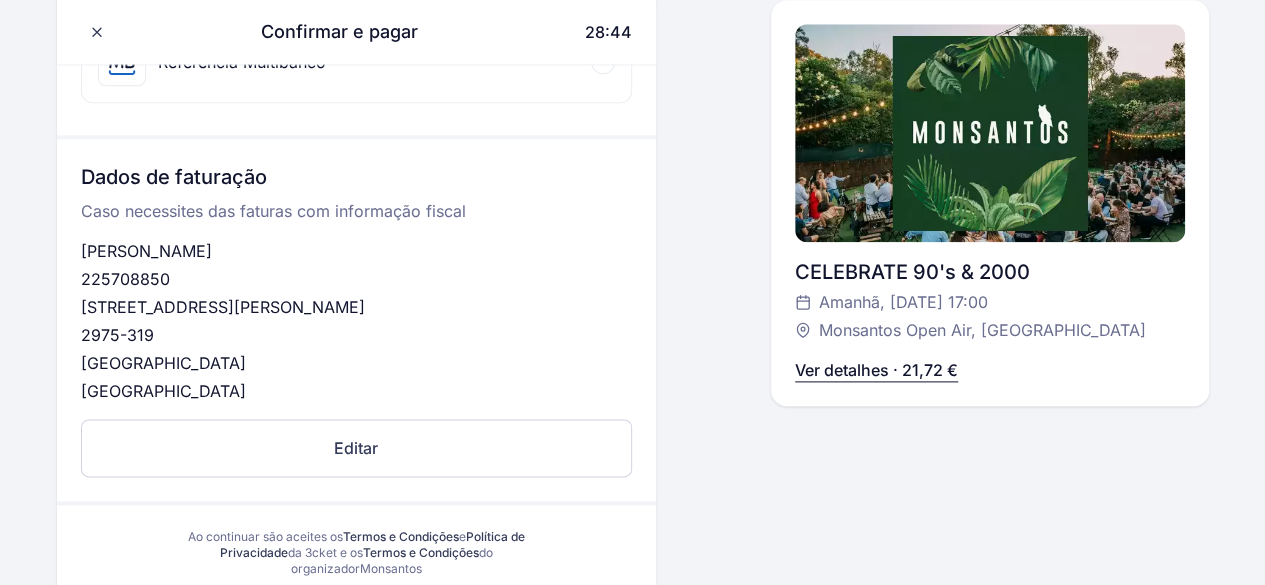 scroll, scrollTop: 1425, scrollLeft: 0, axis: vertical 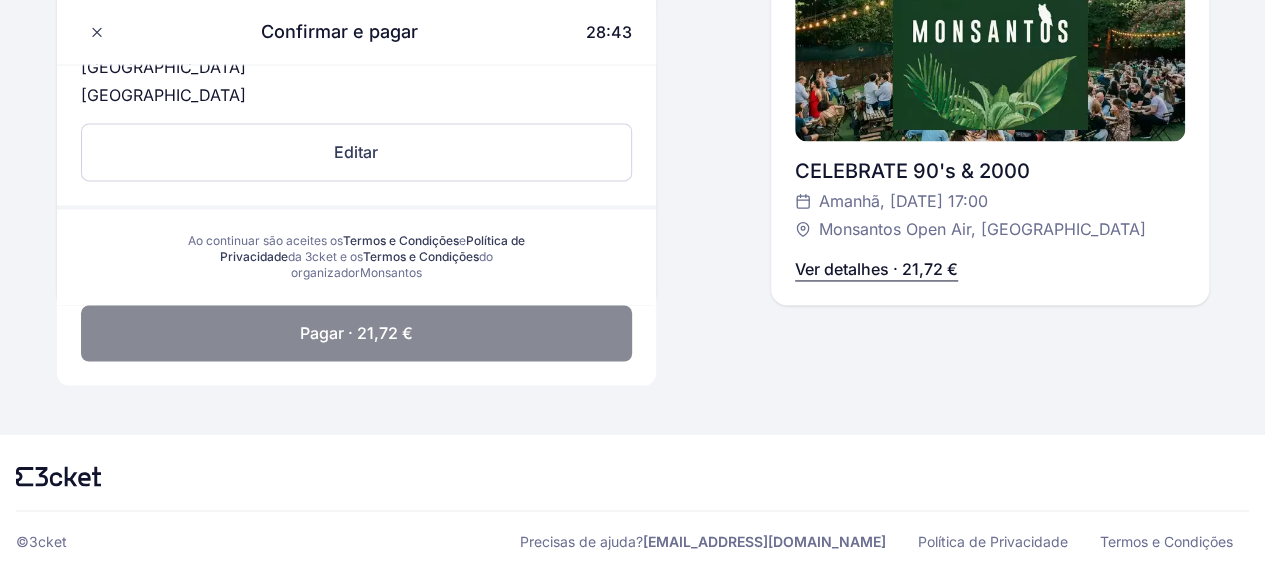 click on "Pagar · 21,72 €" 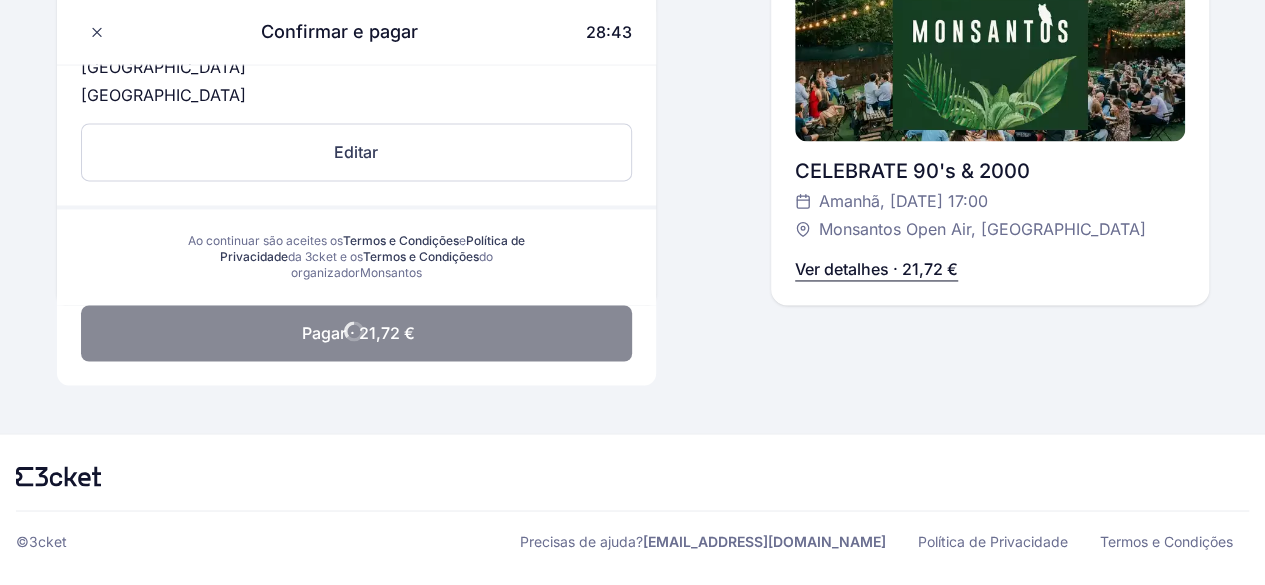 scroll, scrollTop: 1132, scrollLeft: 0, axis: vertical 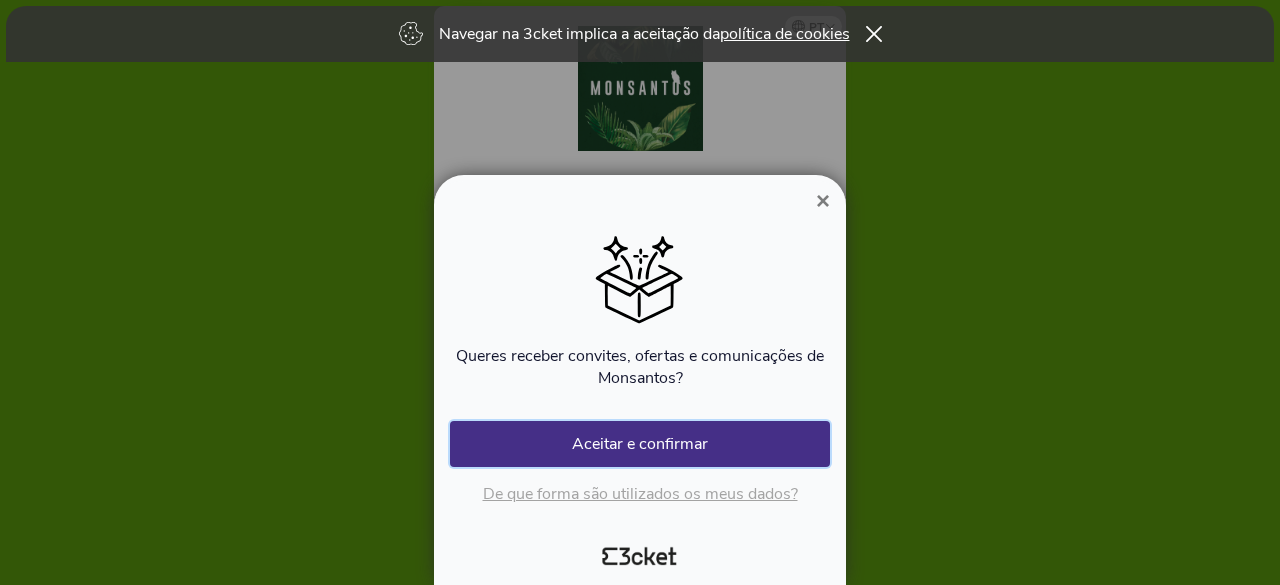 click on "Aceitar e confirmar" at bounding box center [640, 444] 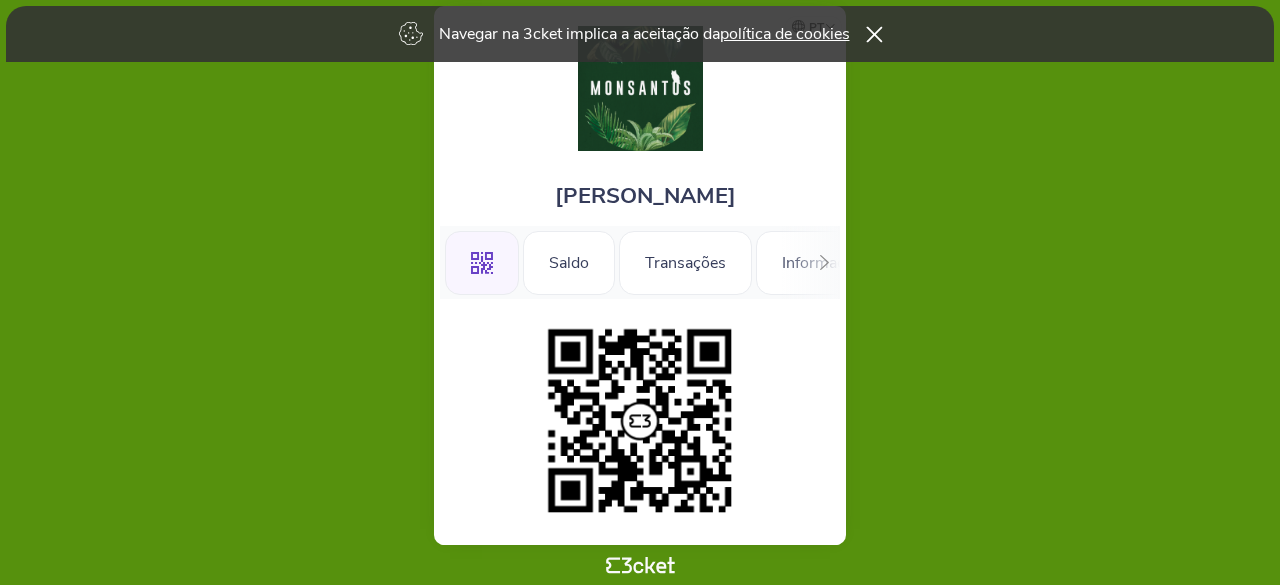 click 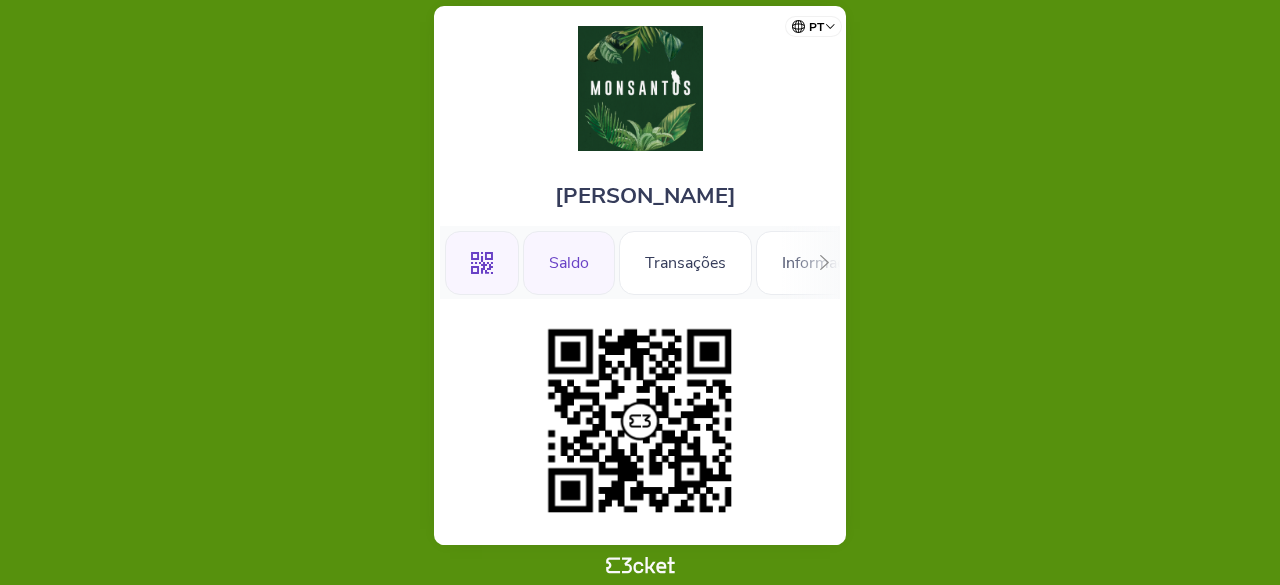 click on "Saldo" at bounding box center [569, 263] 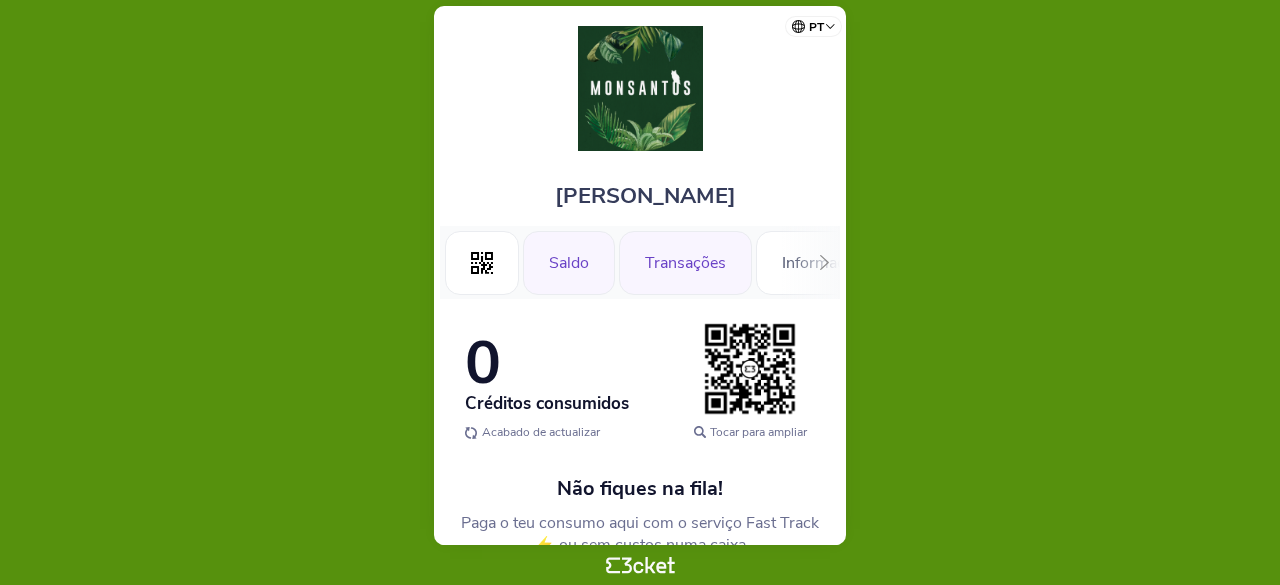 scroll, scrollTop: 0, scrollLeft: 0, axis: both 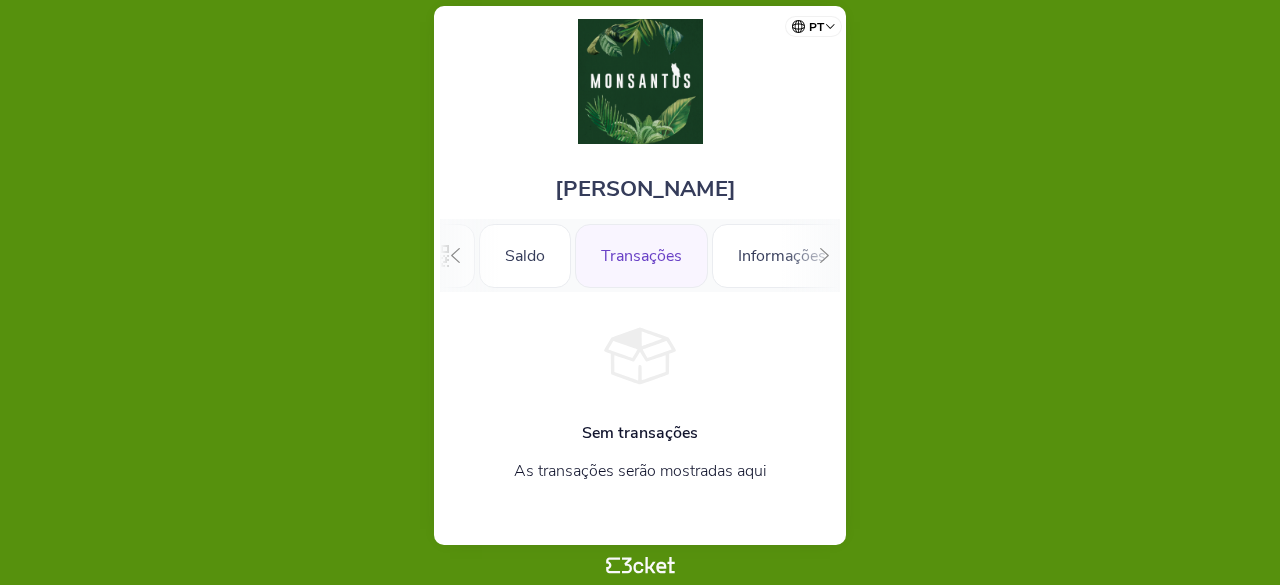 click on ".st0{fill-rule:evenodd;clip-rule:evenodd;}
Saldo
Transações
Informações" at bounding box center [640, 255] 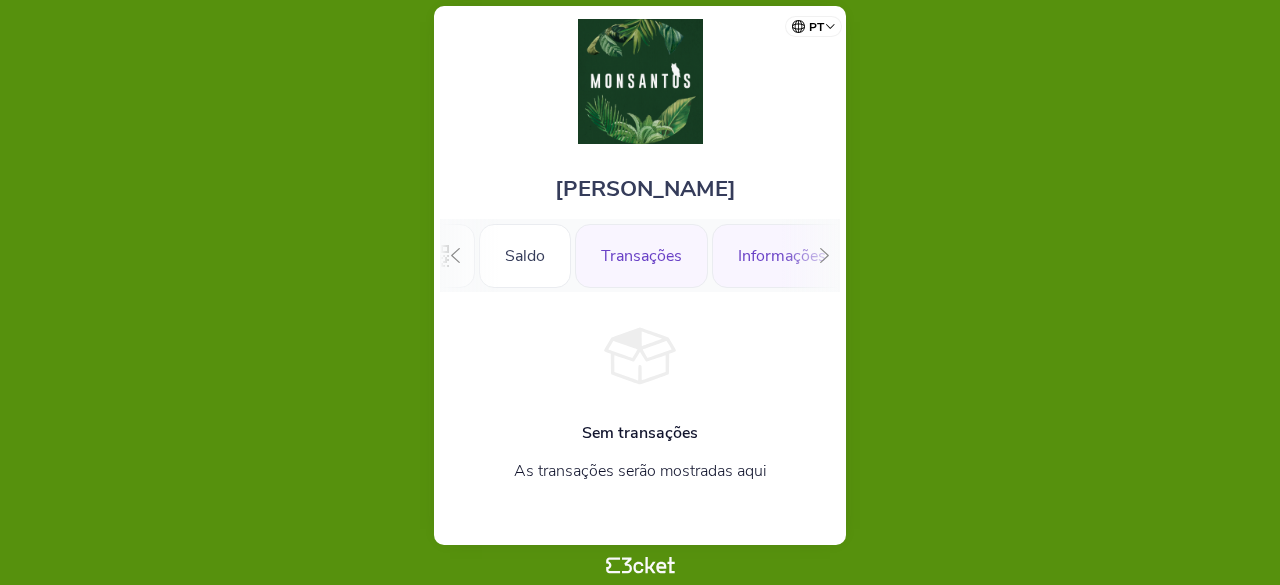 click on "Informações" at bounding box center [782, 256] 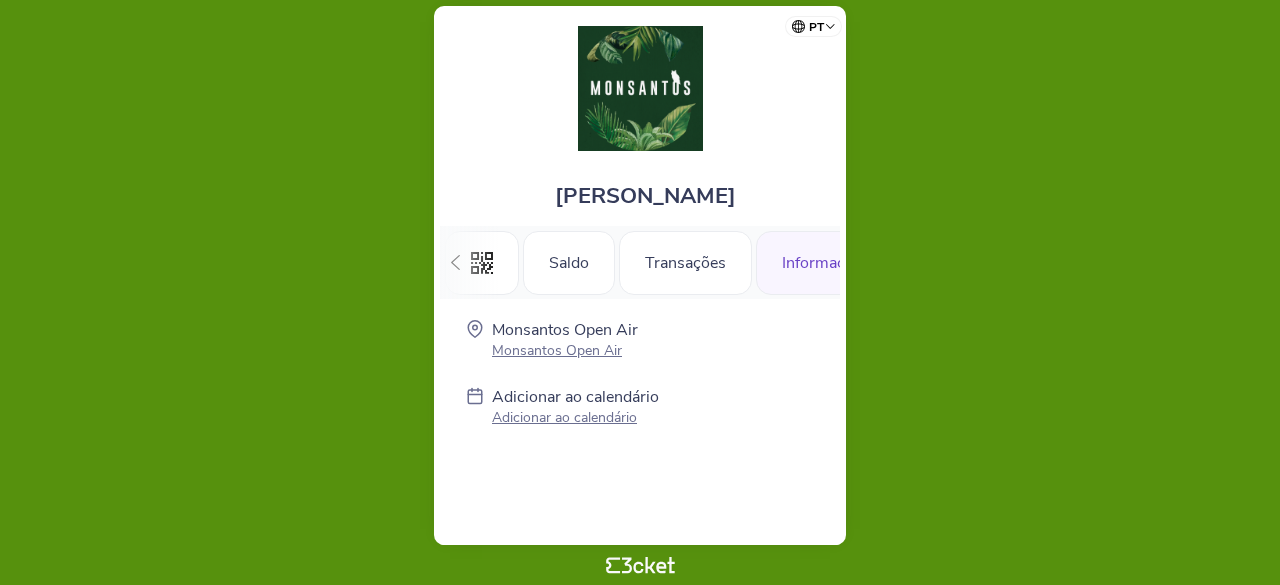 scroll, scrollTop: 0, scrollLeft: 0, axis: both 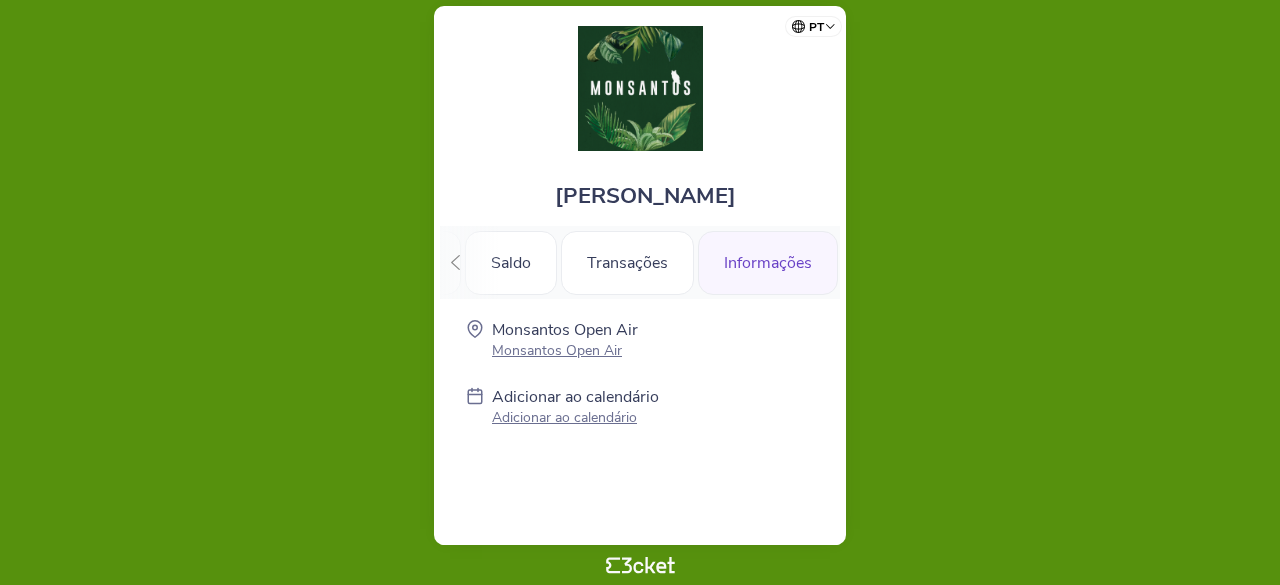 click 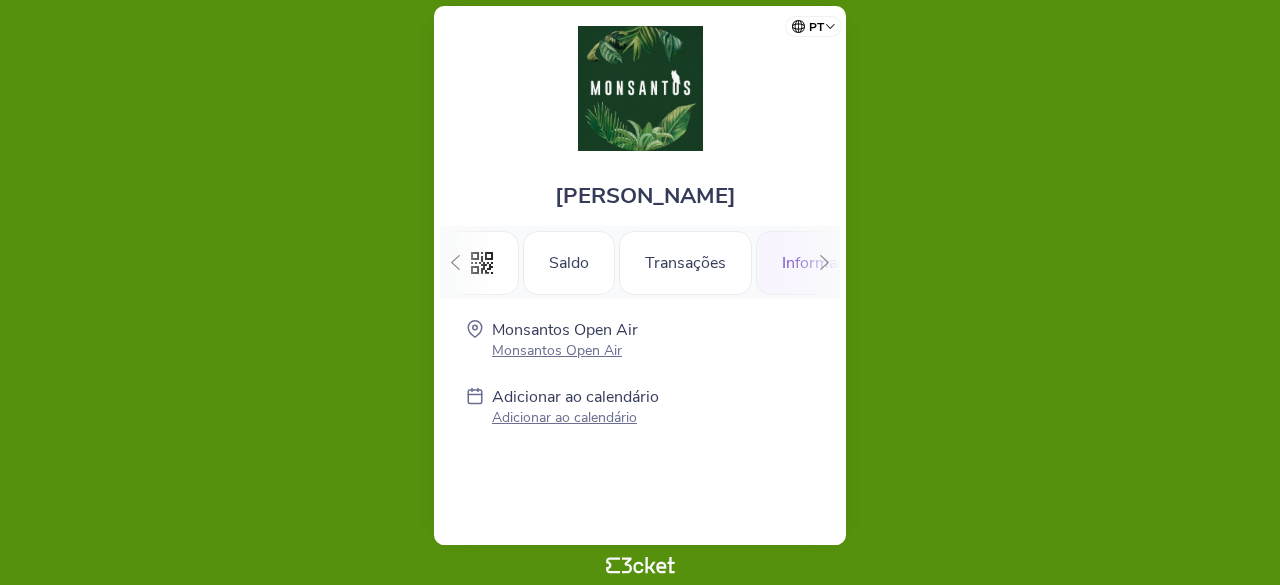 scroll, scrollTop: 0, scrollLeft: 0, axis: both 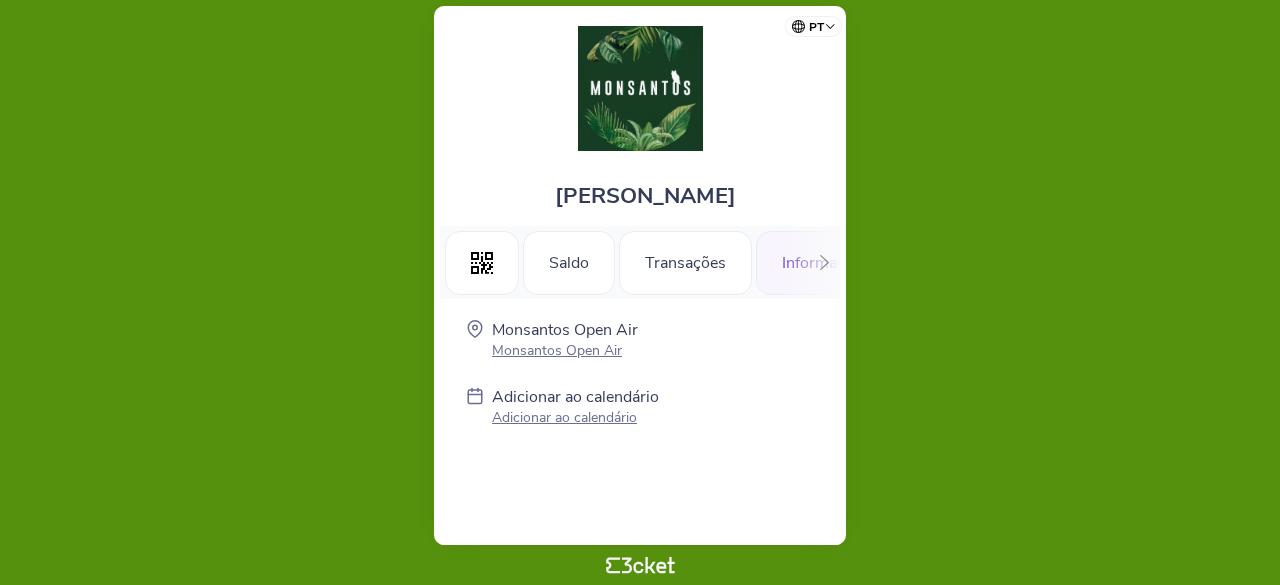 click on ".st0{fill-rule:evenodd;clip-rule:evenodd;}" at bounding box center (482, 263) 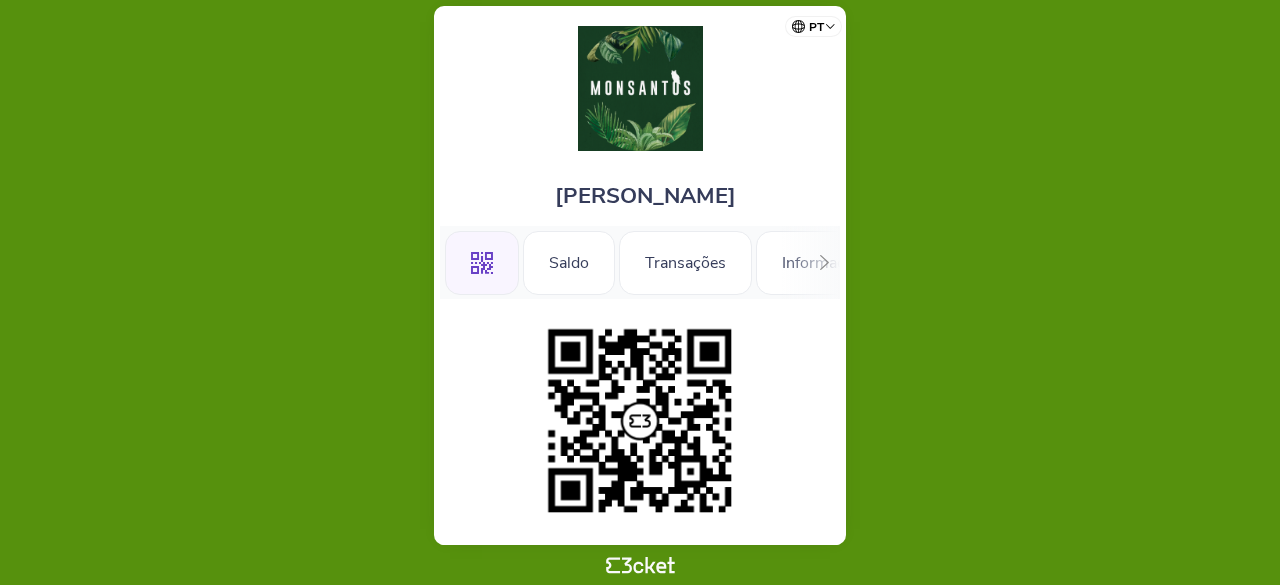 scroll, scrollTop: 0, scrollLeft: 0, axis: both 